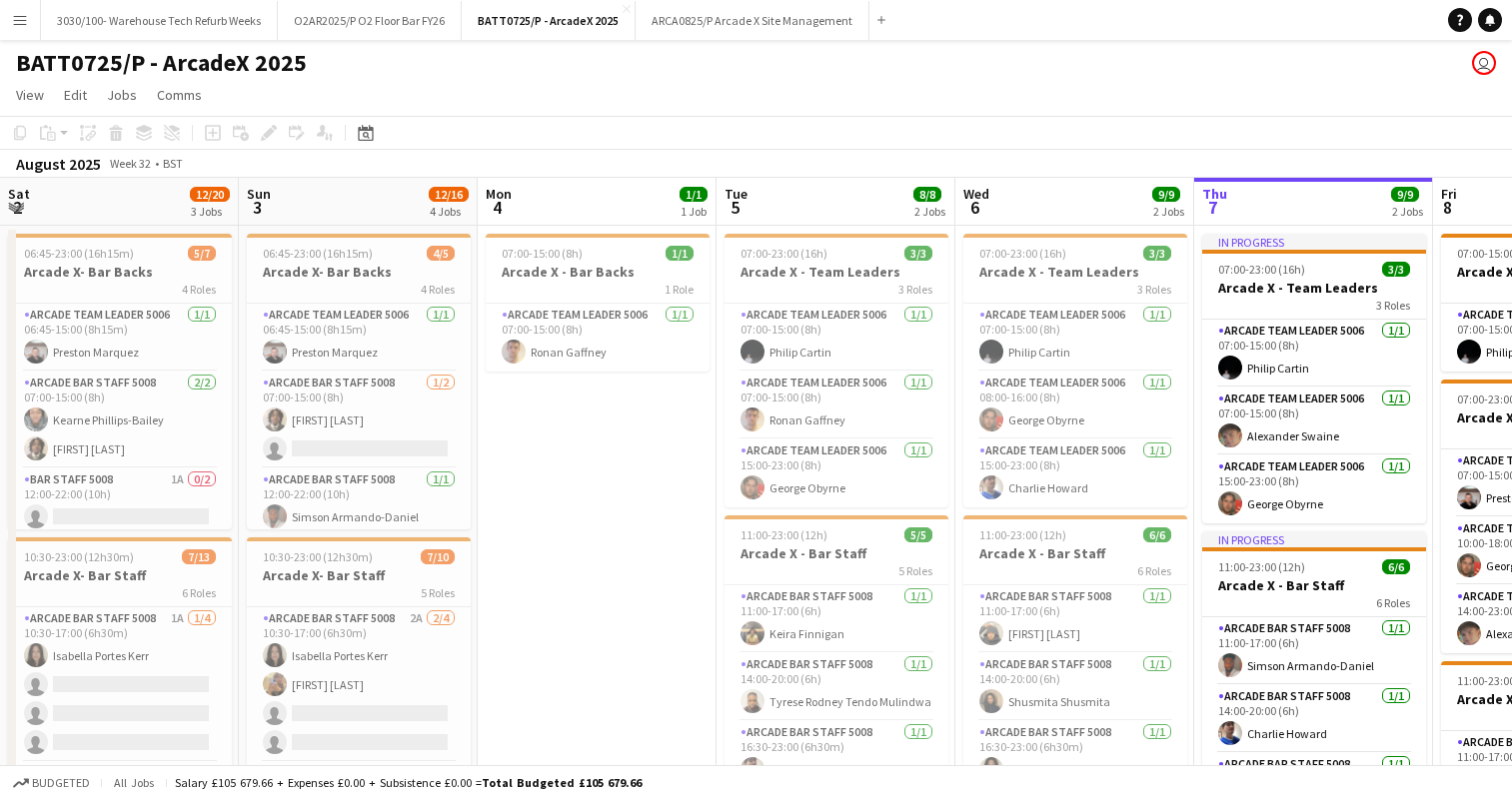 scroll, scrollTop: 0, scrollLeft: 0, axis: both 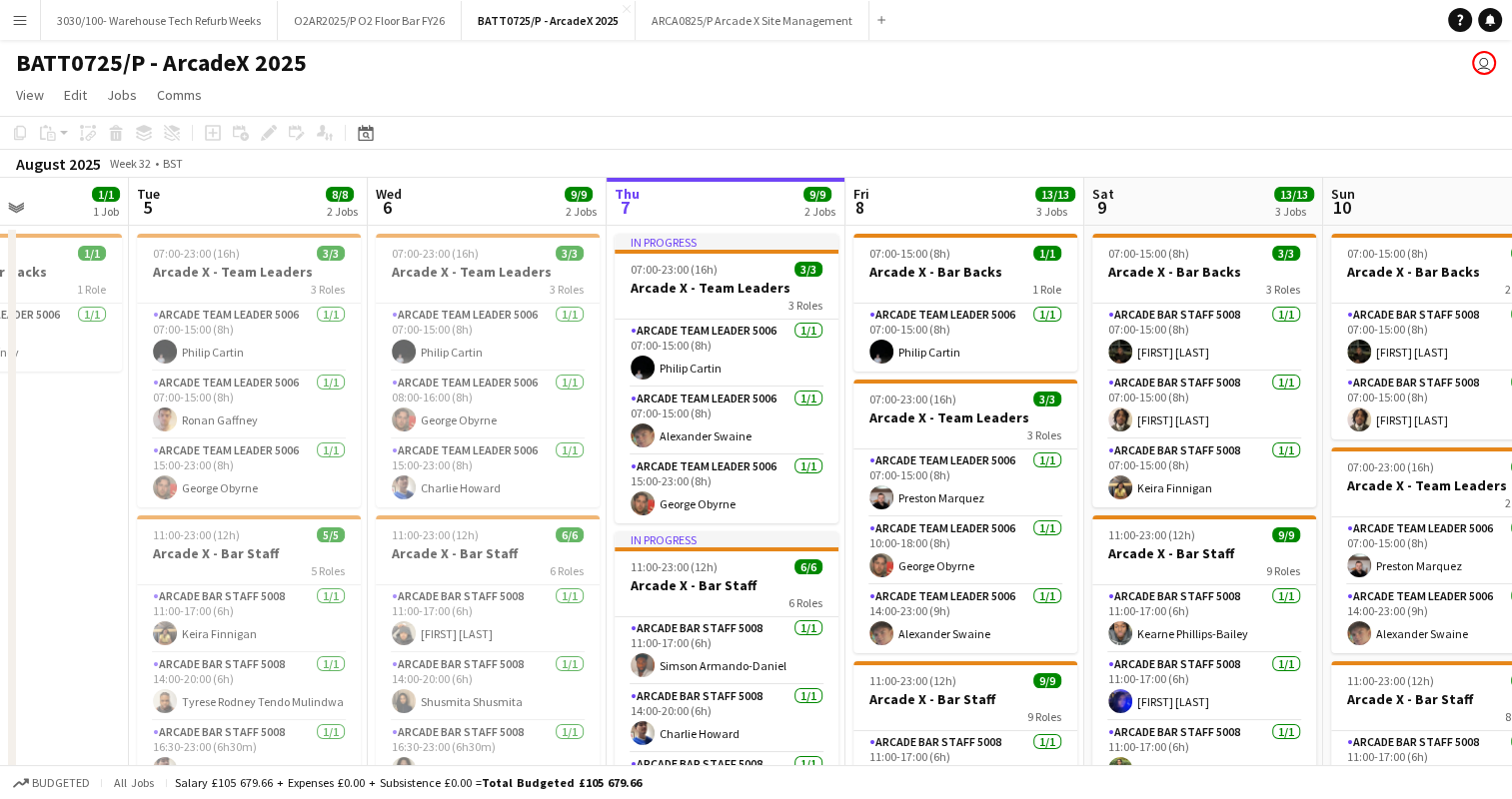 drag, startPoint x: 1170, startPoint y: 127, endPoint x: 1125, endPoint y: 180, distance: 69.52697 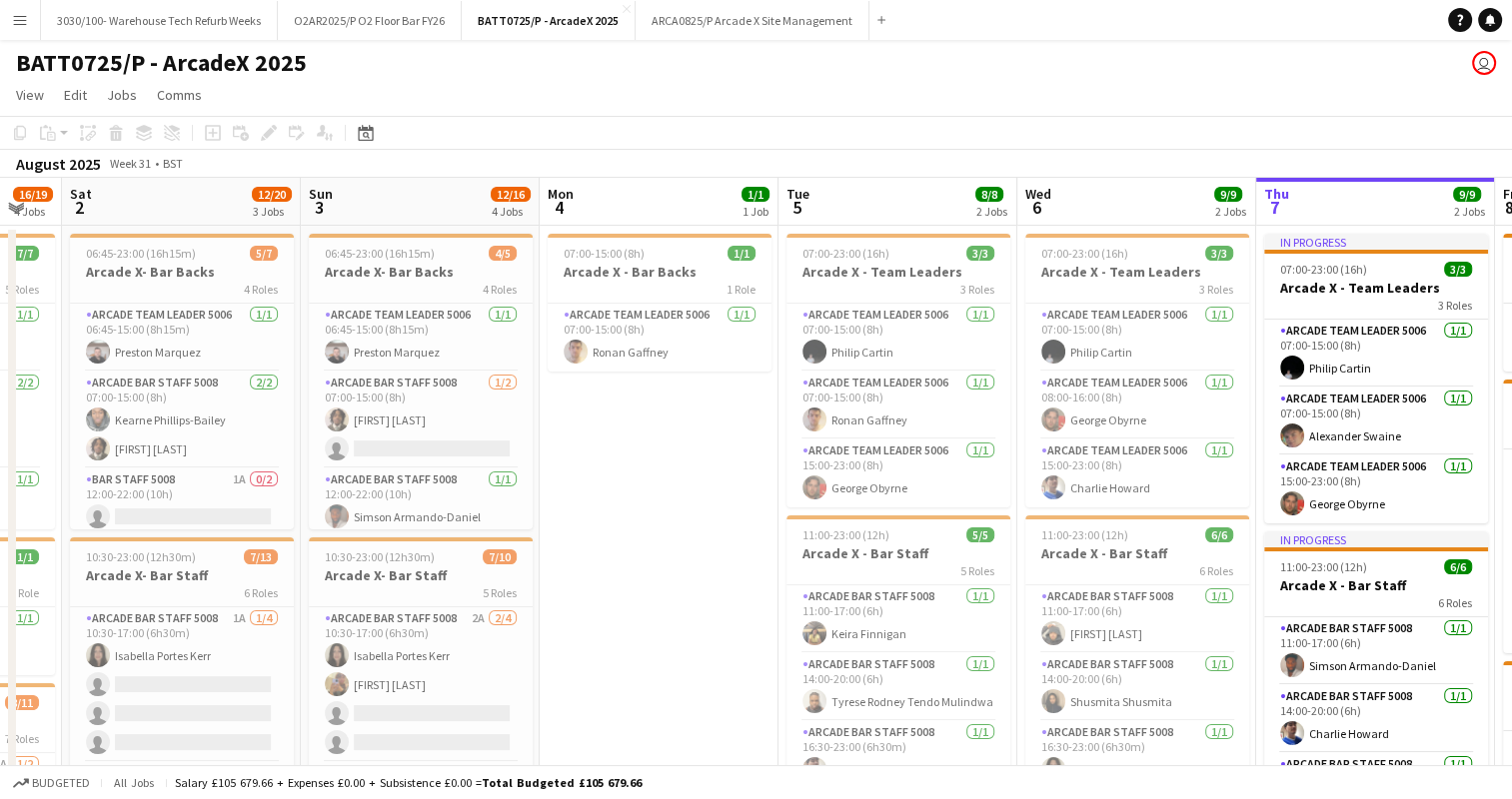 drag, startPoint x: 683, startPoint y: 477, endPoint x: 1229, endPoint y: 435, distance: 547.613 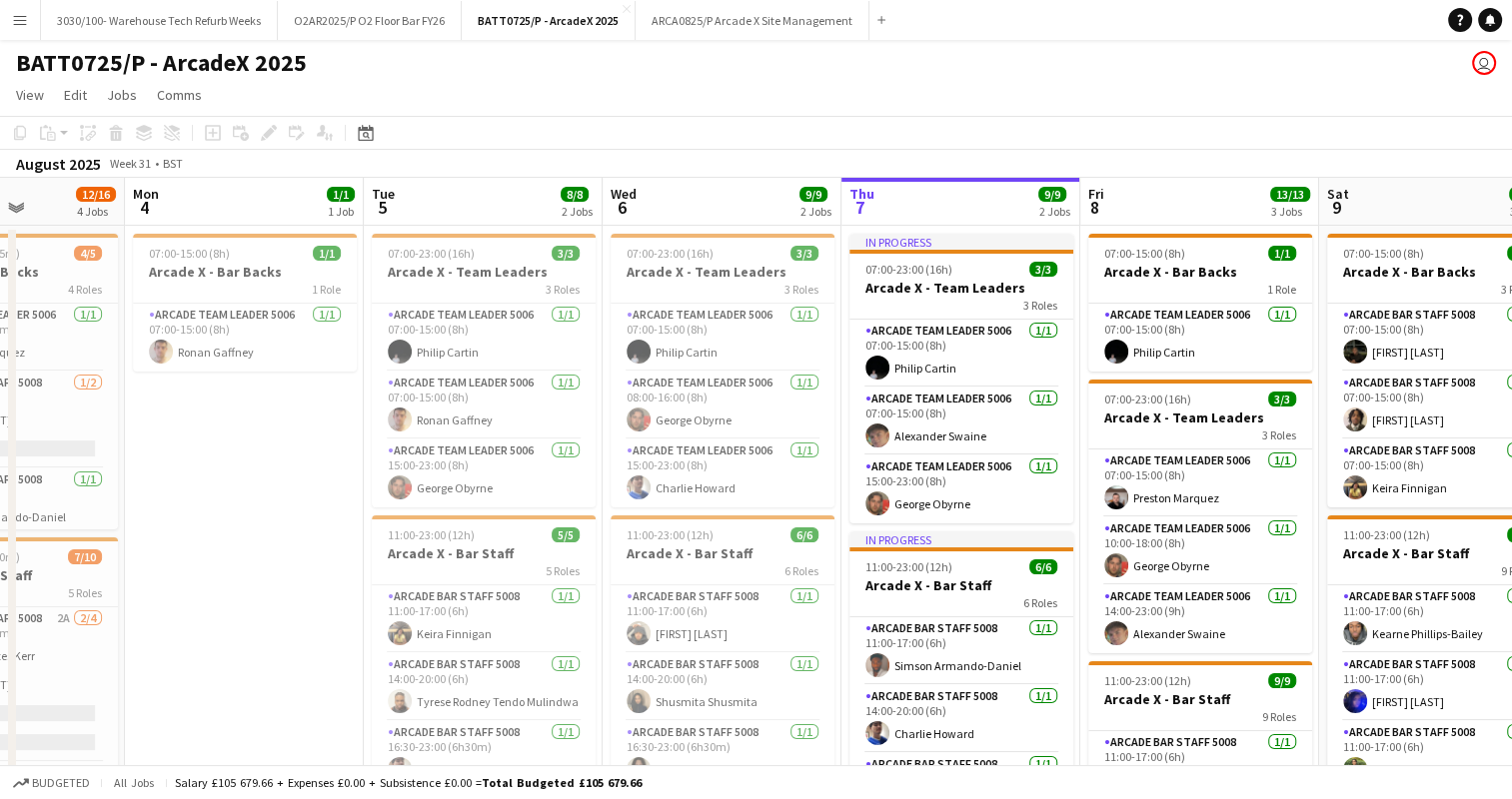 drag, startPoint x: 602, startPoint y: 431, endPoint x: 200, endPoint y: 413, distance: 402.40278 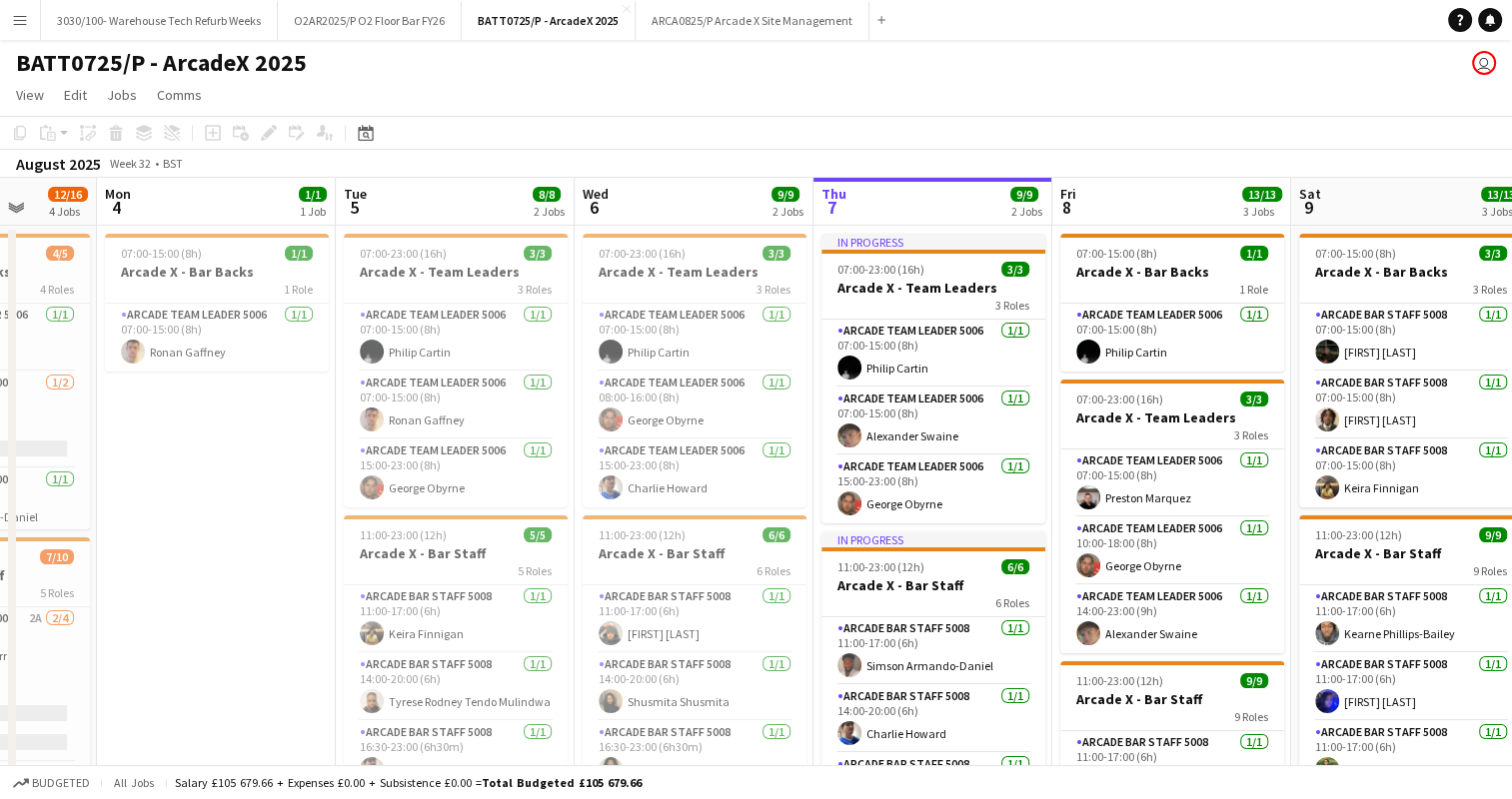 drag, startPoint x: 891, startPoint y: 434, endPoint x: 363, endPoint y: 430, distance: 528.01515 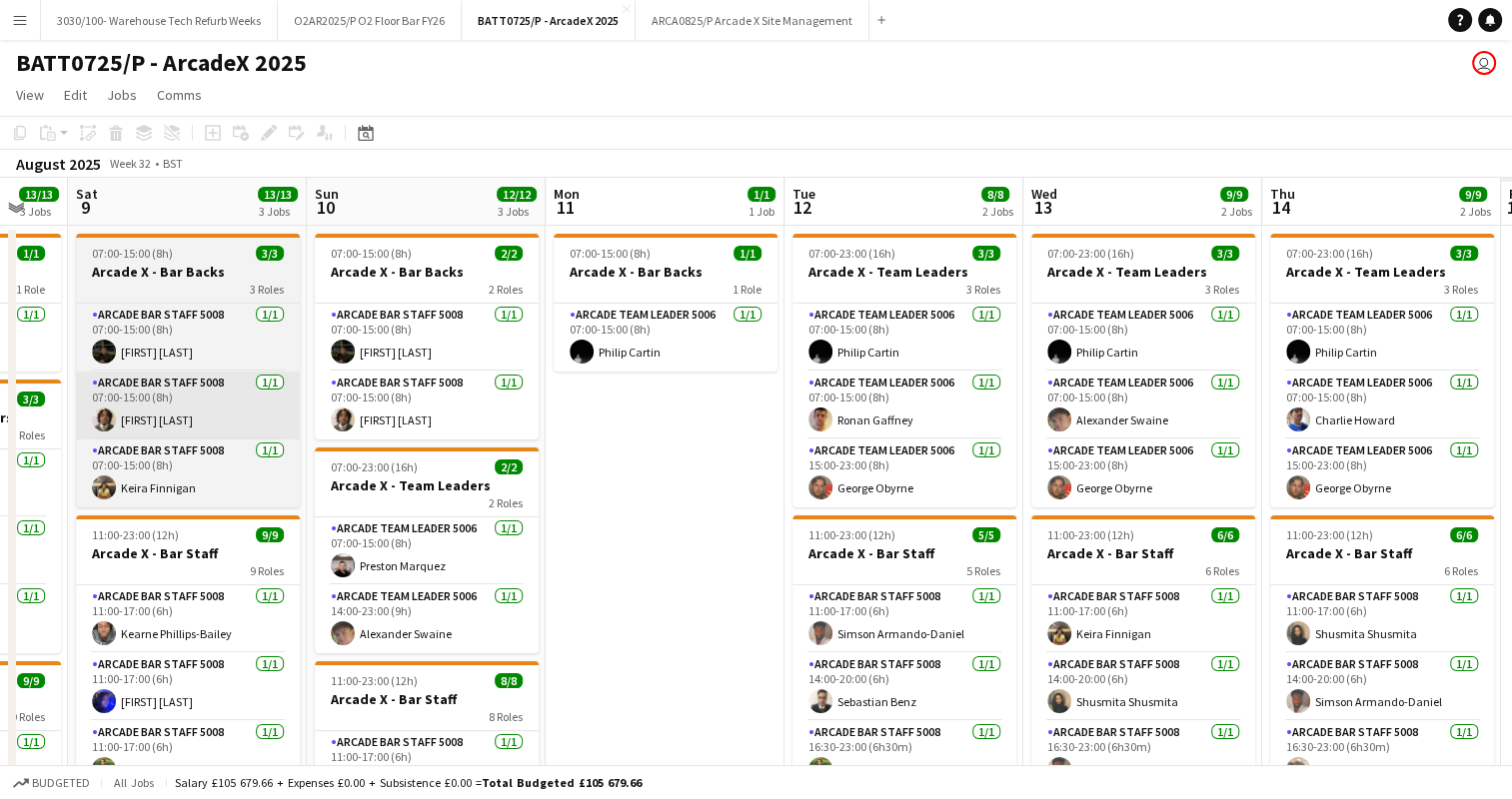 drag, startPoint x: 939, startPoint y: 425, endPoint x: 250, endPoint y: 423, distance: 689.0029 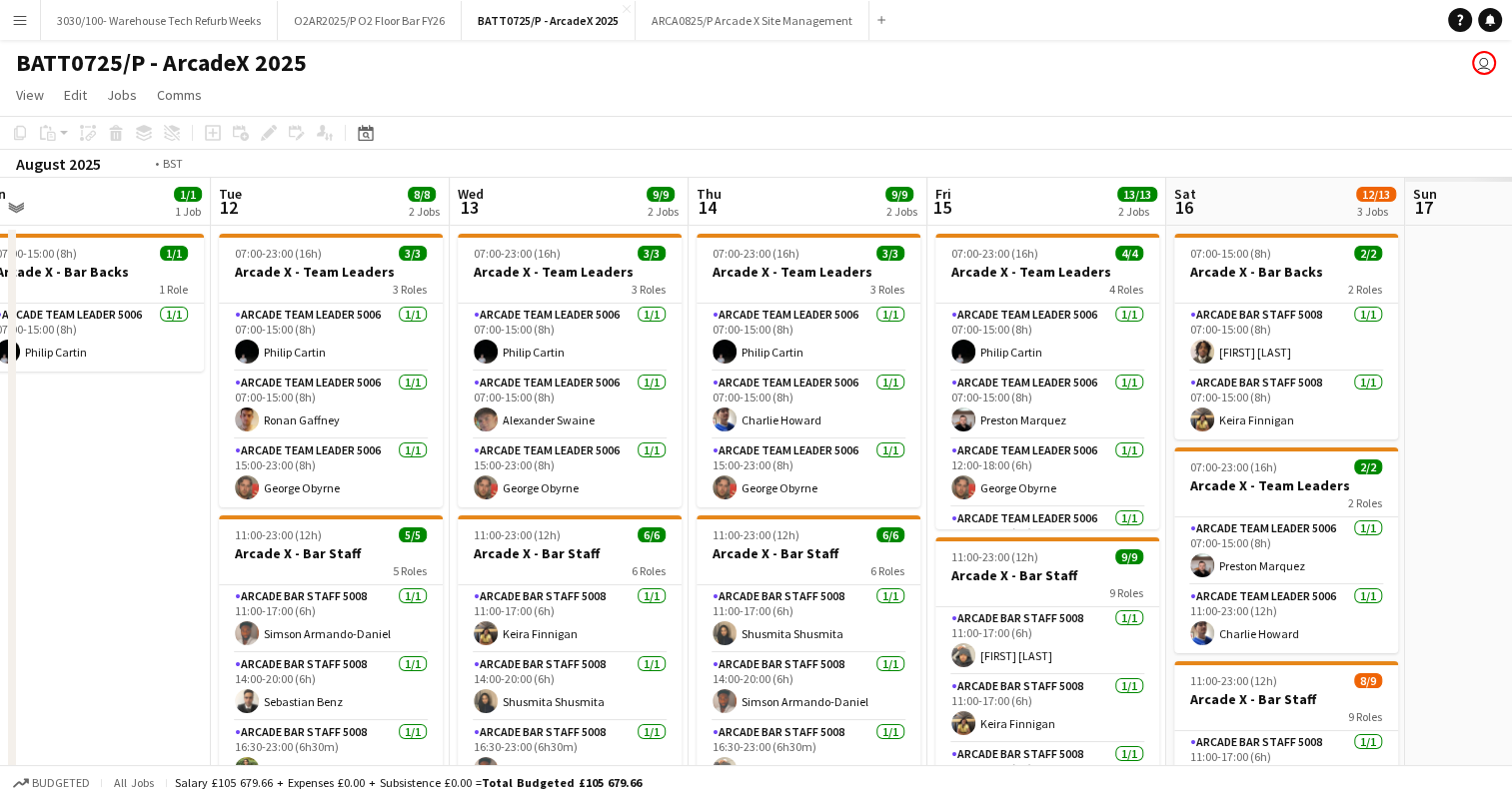 drag, startPoint x: 742, startPoint y: 428, endPoint x: 344, endPoint y: 427, distance: 398.00126 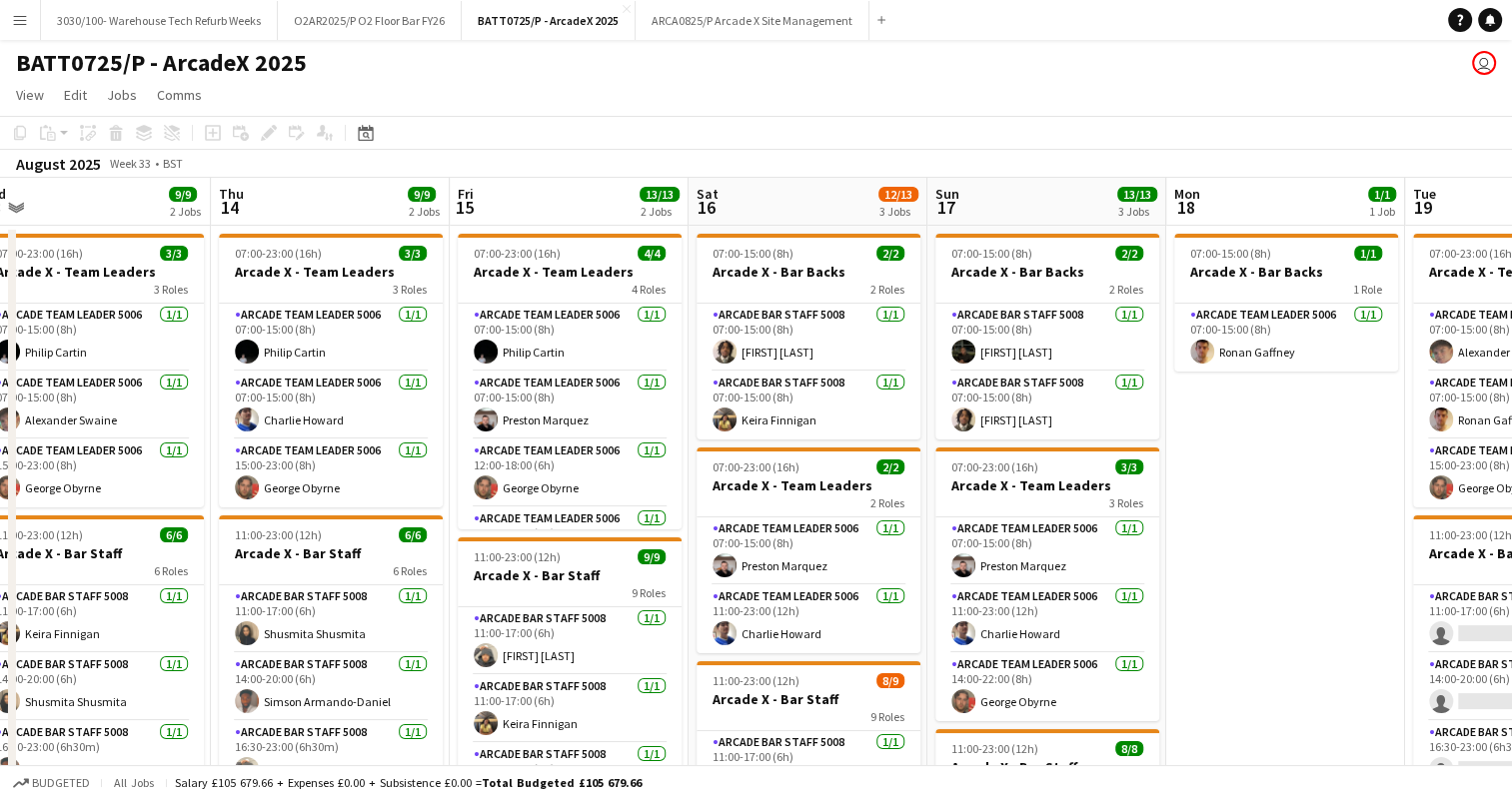 scroll, scrollTop: 0, scrollLeft: 612, axis: horizontal 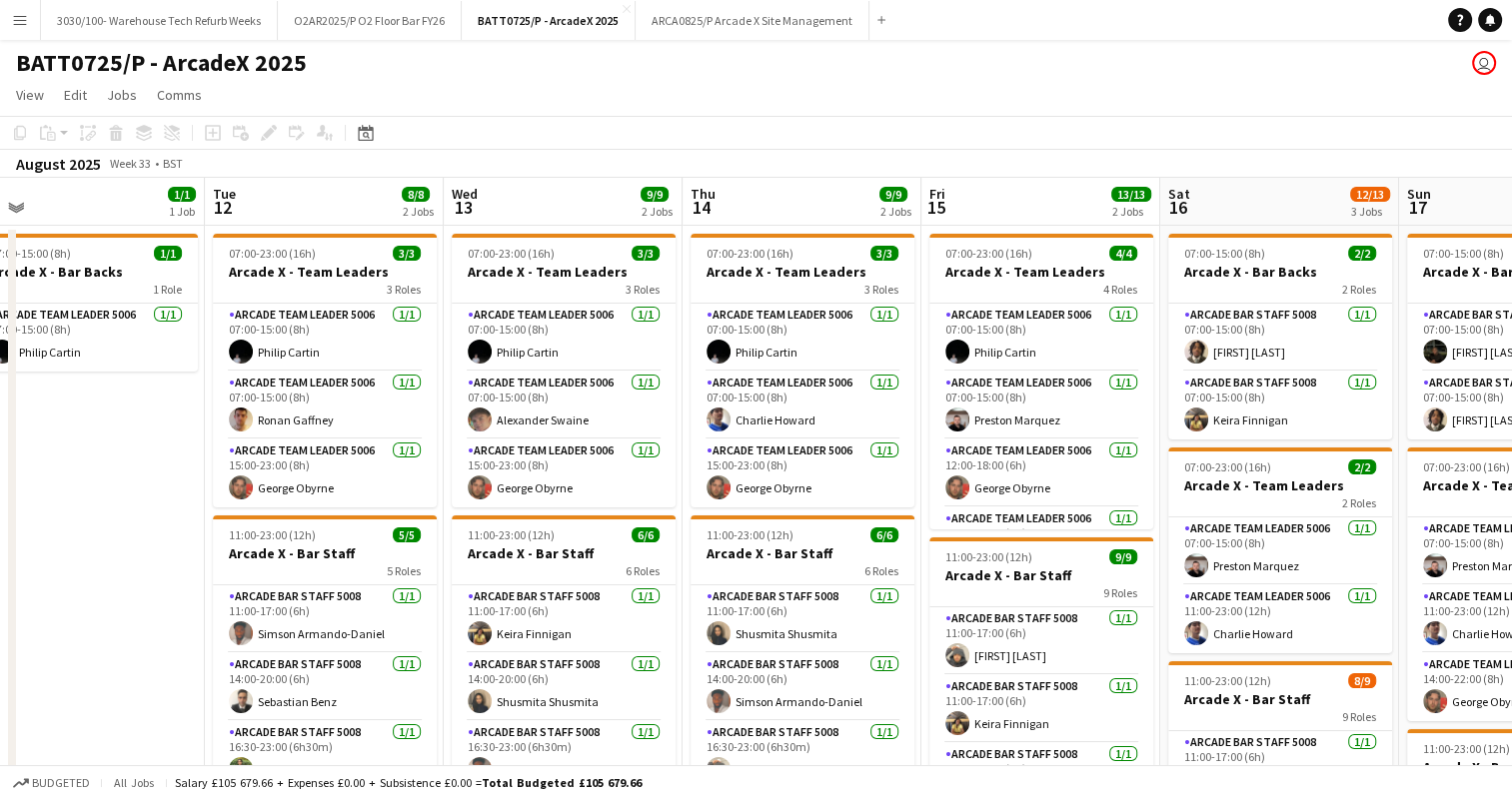 drag, startPoint x: 1085, startPoint y: 525, endPoint x: 1185, endPoint y: 520, distance: 100.12492 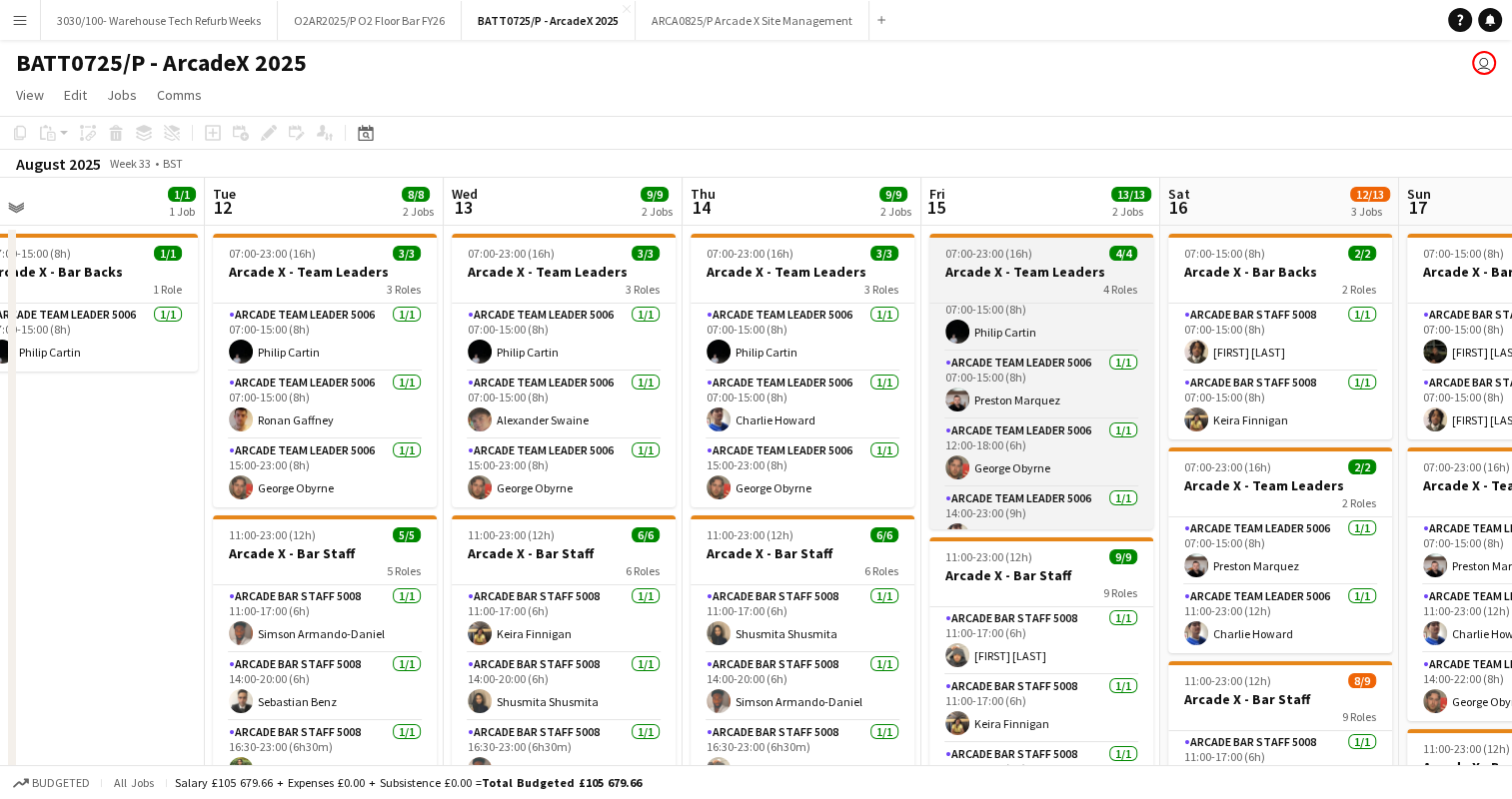 scroll, scrollTop: 40, scrollLeft: 0, axis: vertical 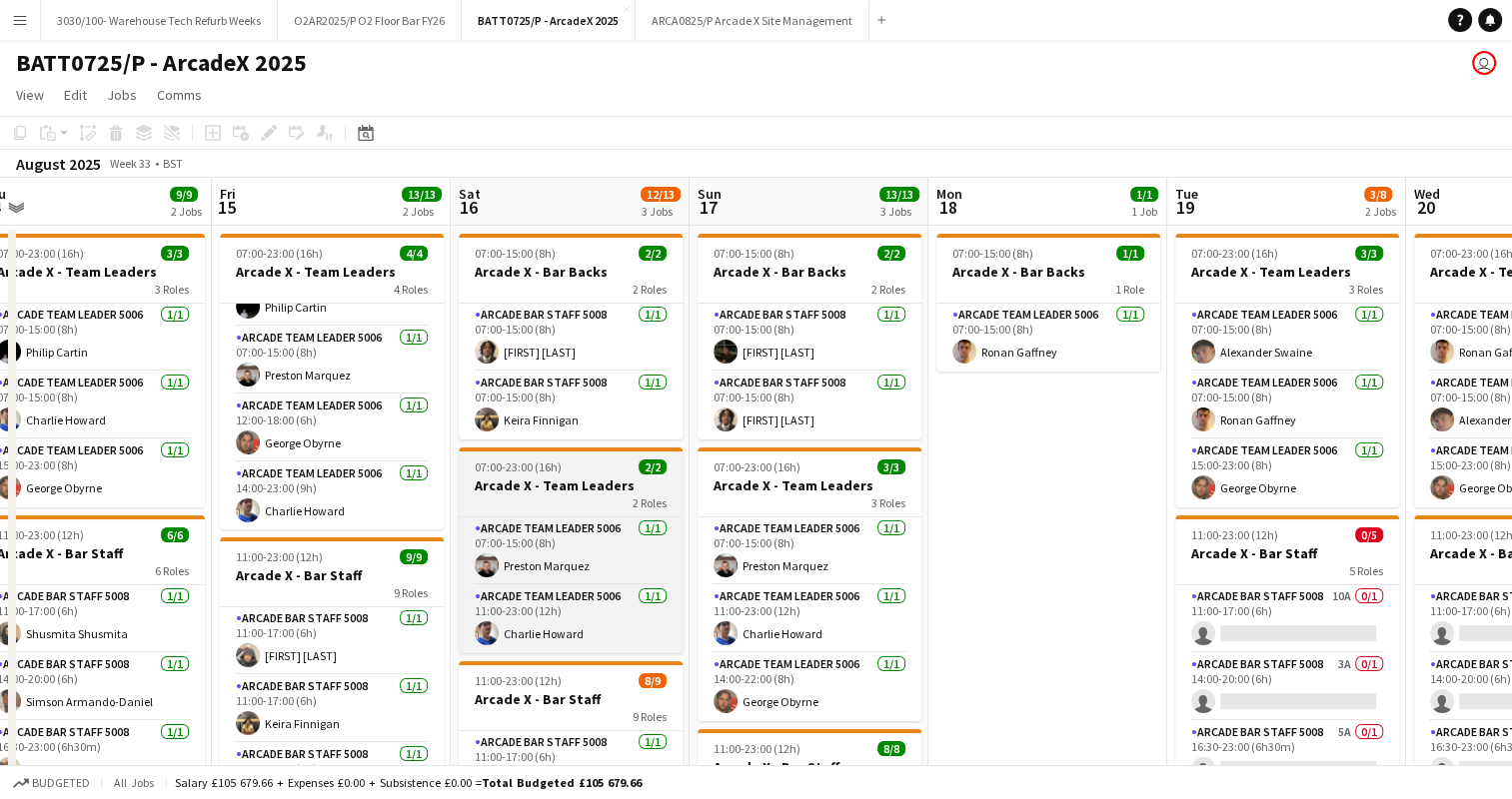 drag, startPoint x: 1079, startPoint y: 507, endPoint x: 348, endPoint y: 499, distance: 731.0438 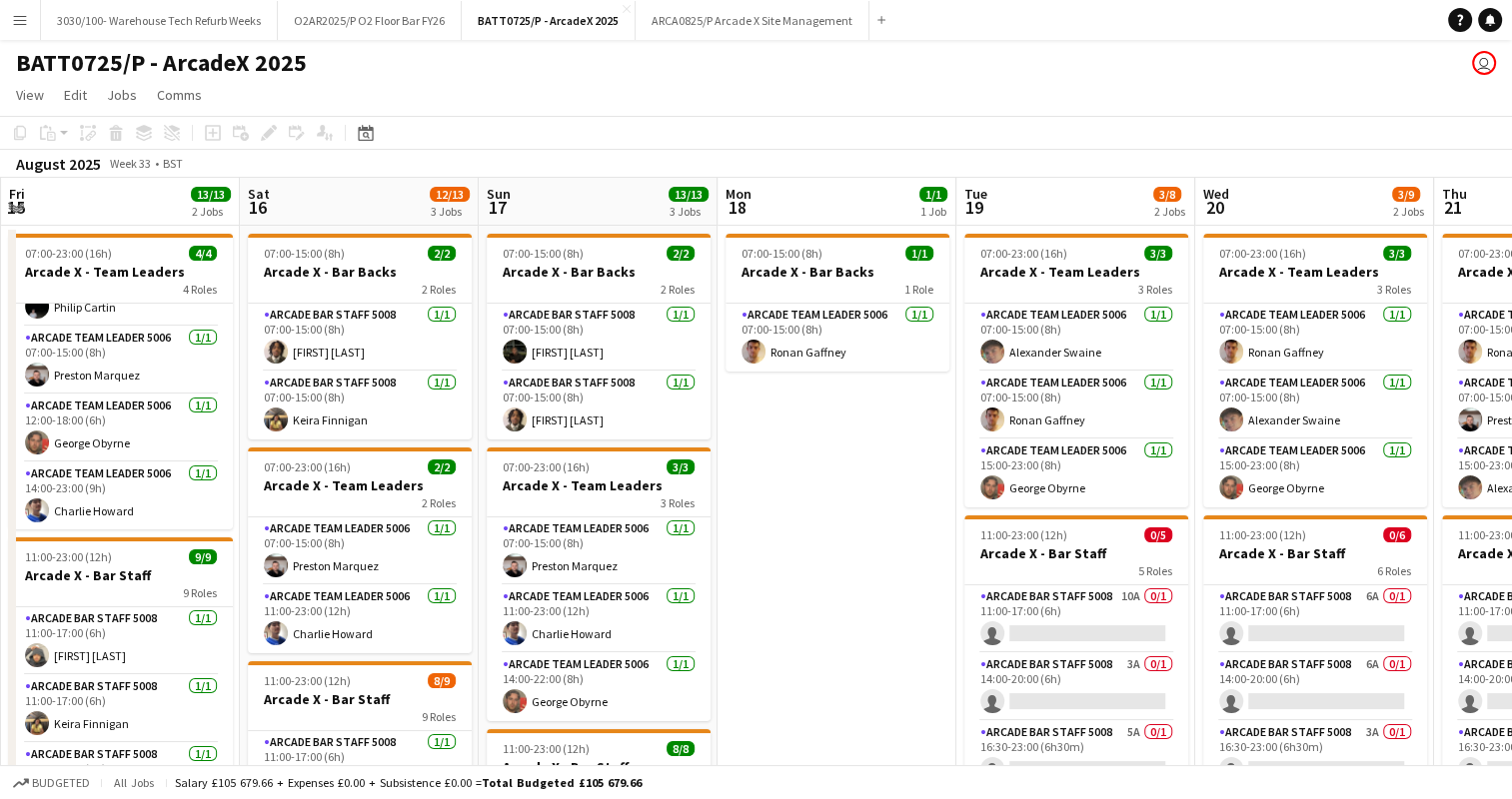 drag, startPoint x: 917, startPoint y: 401, endPoint x: 475, endPoint y: 411, distance: 442.11311 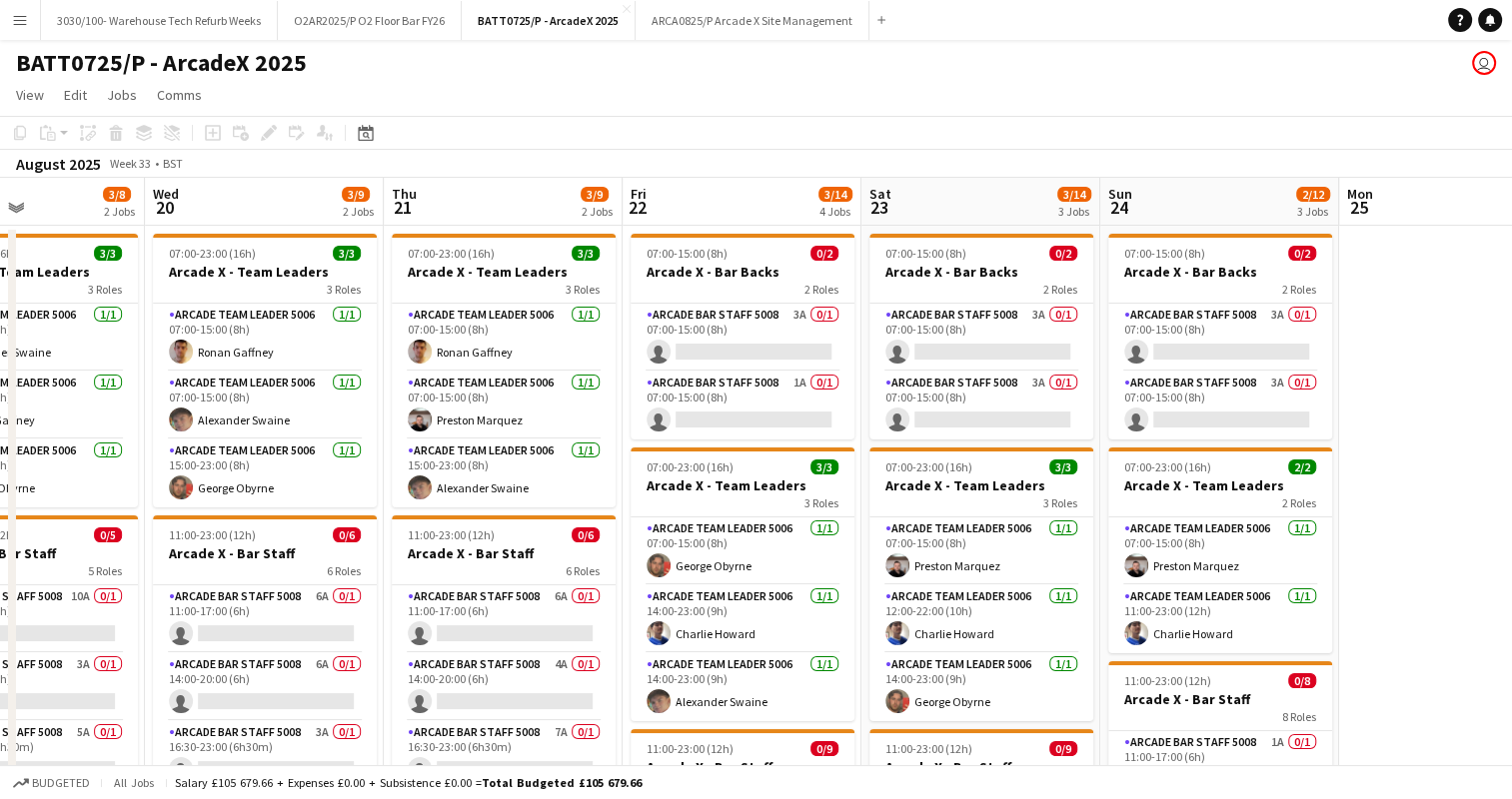 scroll, scrollTop: 0, scrollLeft: 827, axis: horizontal 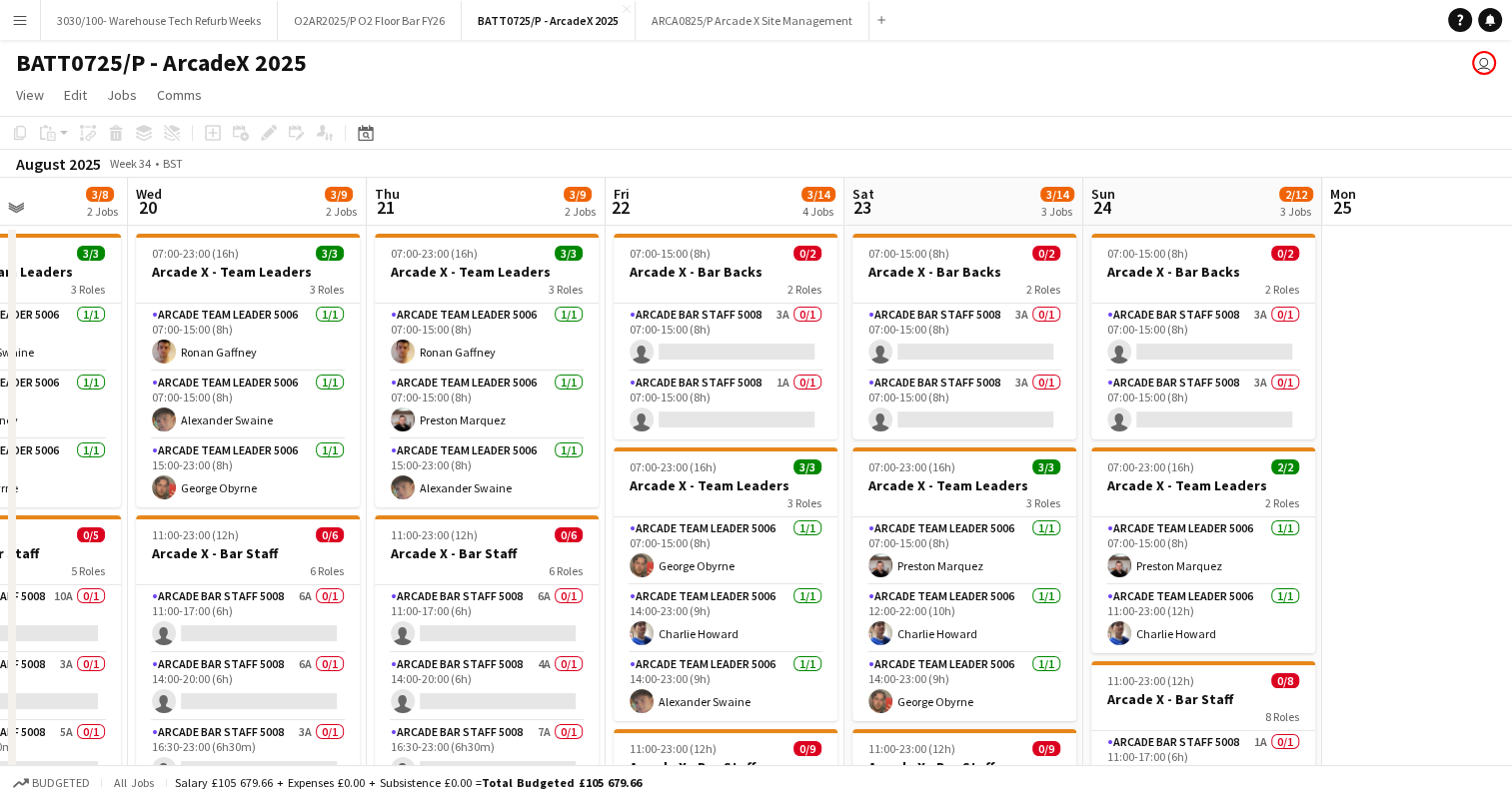 drag, startPoint x: 894, startPoint y: 396, endPoint x: 666, endPoint y: 397, distance: 228.00219 